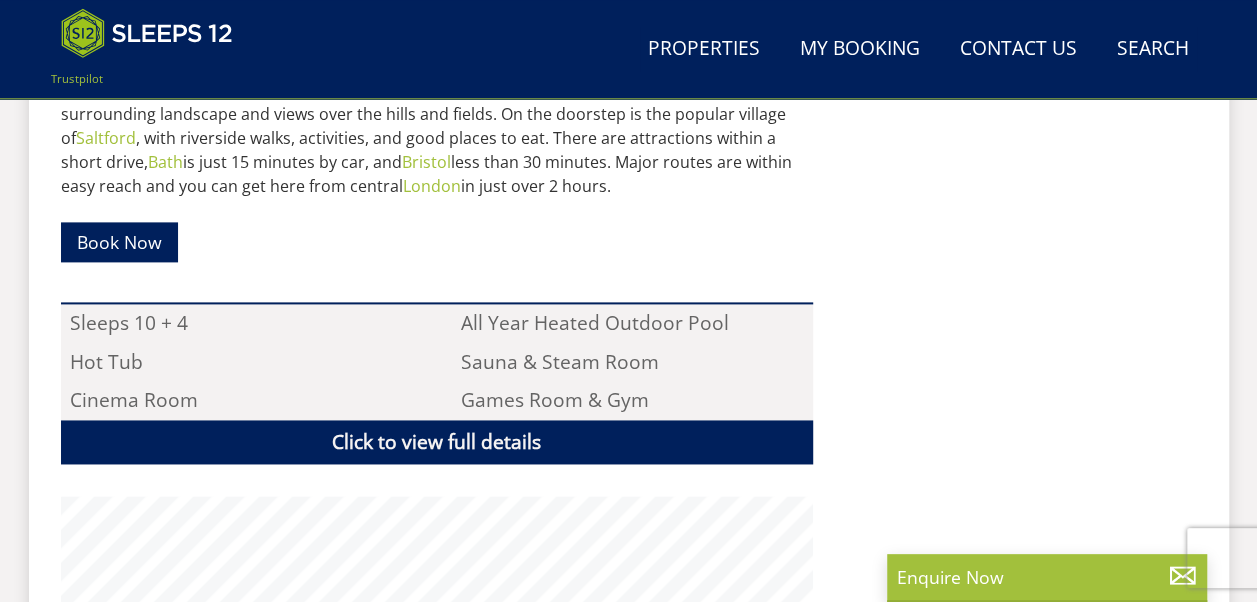 scroll, scrollTop: 0, scrollLeft: 0, axis: both 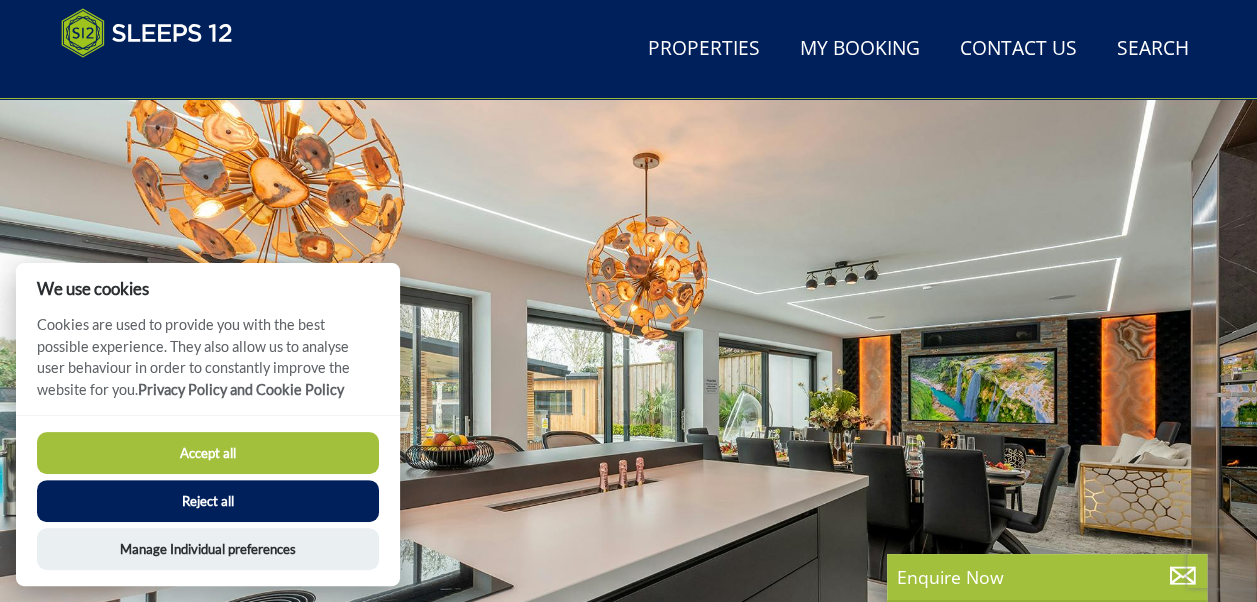 click on "Reject all" at bounding box center [208, 501] 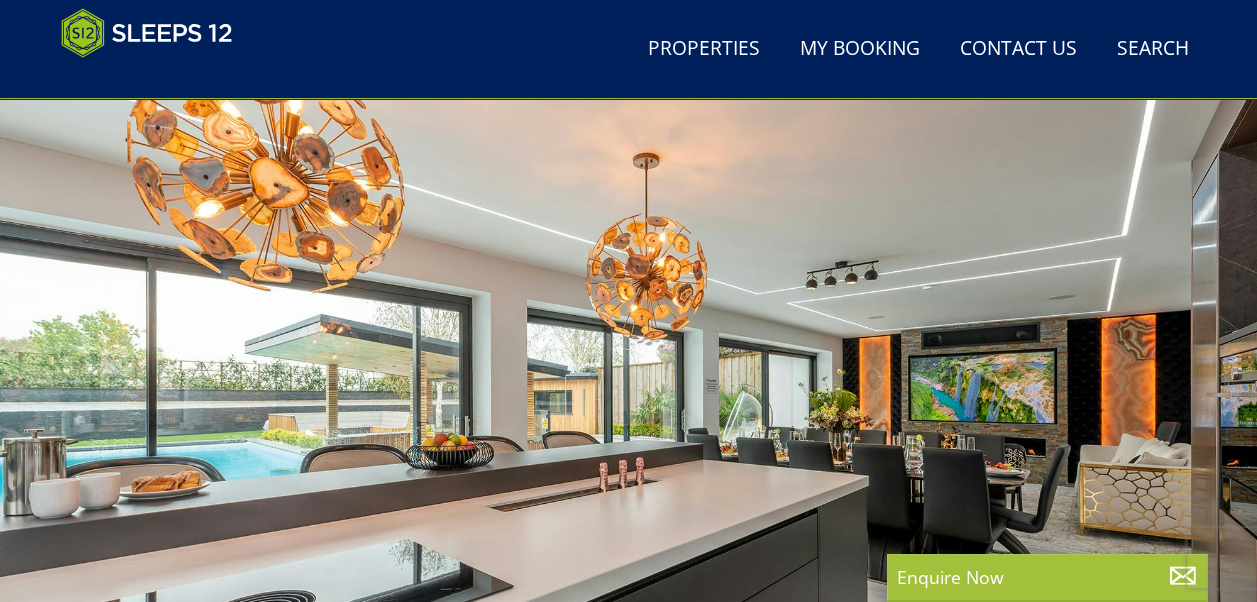 scroll, scrollTop: 104, scrollLeft: 0, axis: vertical 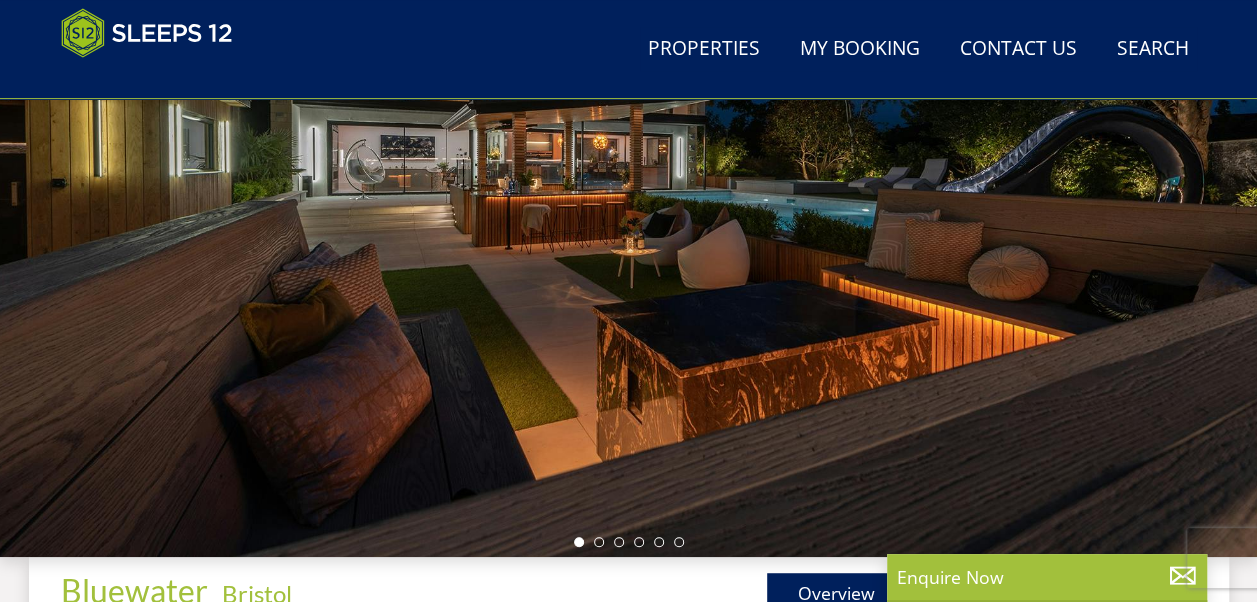 click at bounding box center [628, 207] 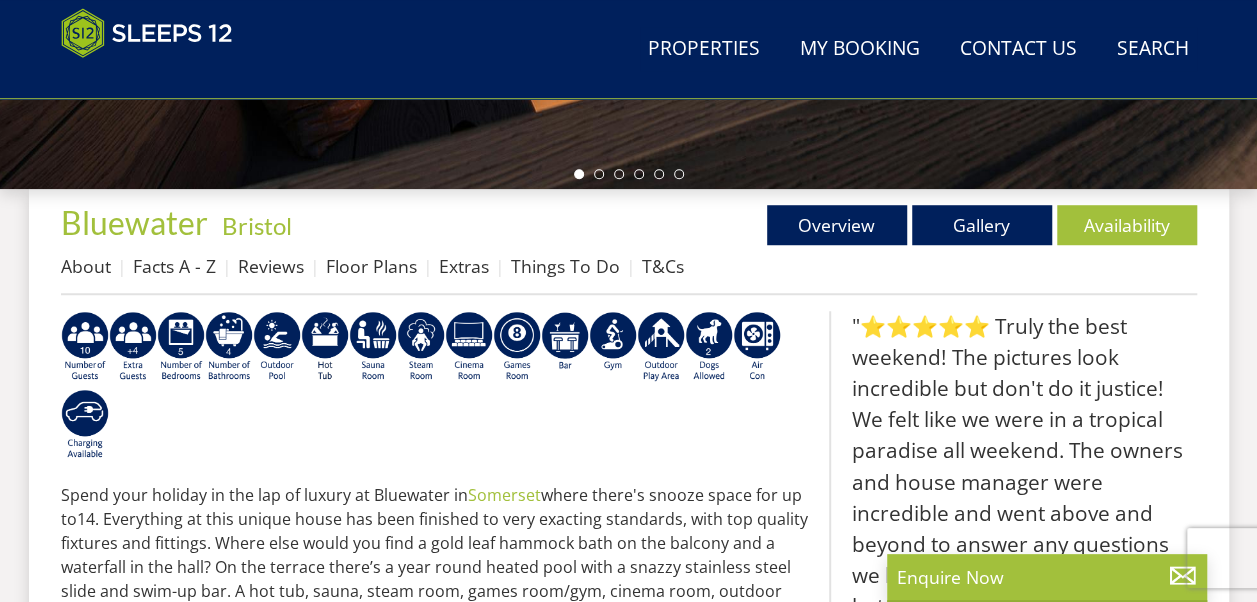 scroll, scrollTop: 686, scrollLeft: 0, axis: vertical 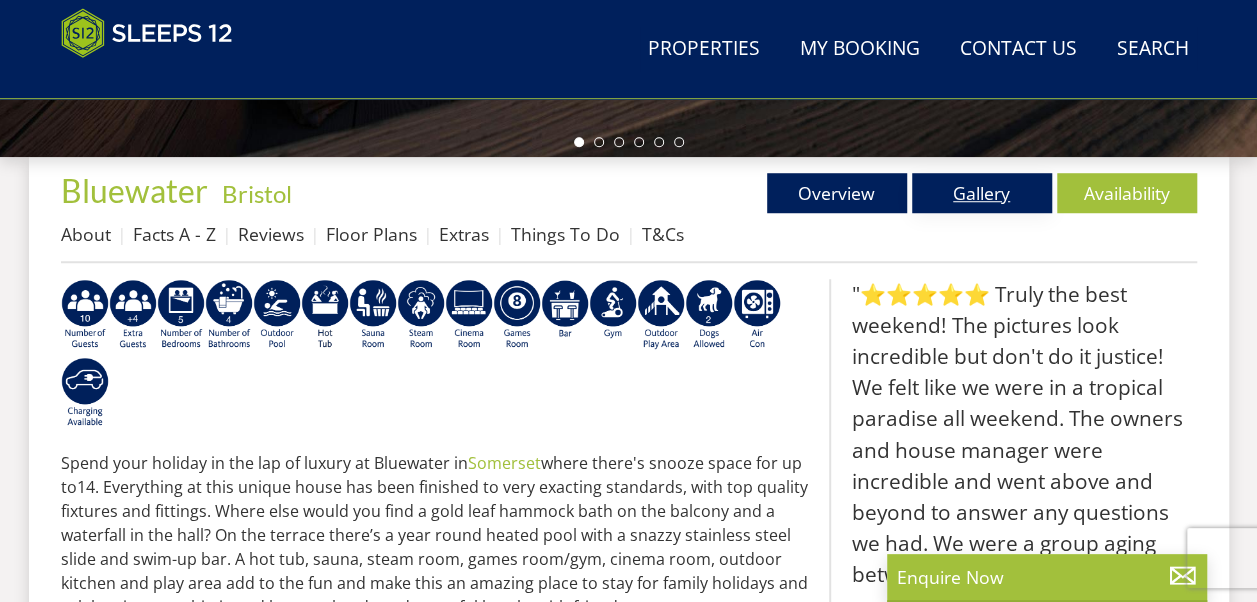 drag, startPoint x: 1035, startPoint y: 196, endPoint x: 1006, endPoint y: 198, distance: 29.068884 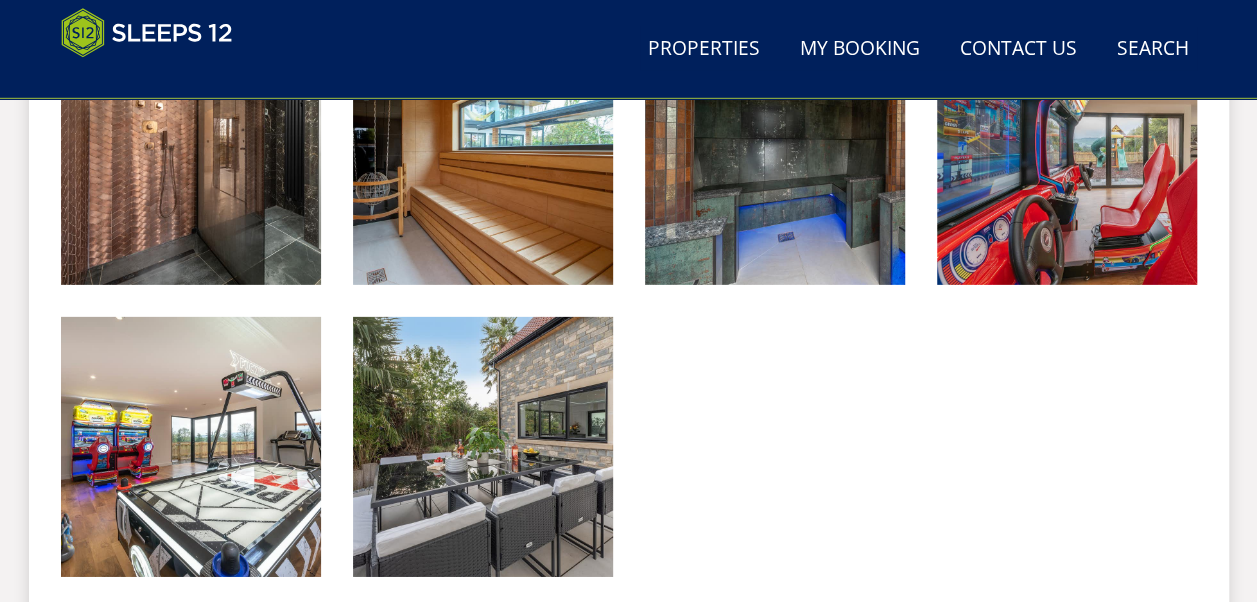 scroll, scrollTop: 2900, scrollLeft: 0, axis: vertical 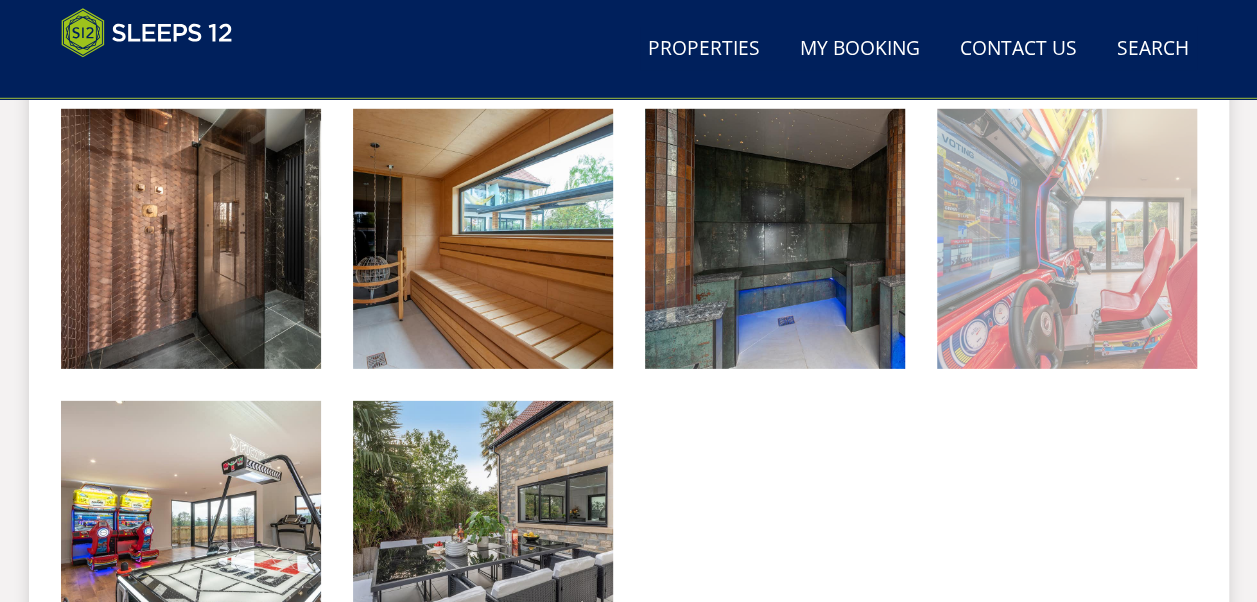 click at bounding box center (1067, 239) 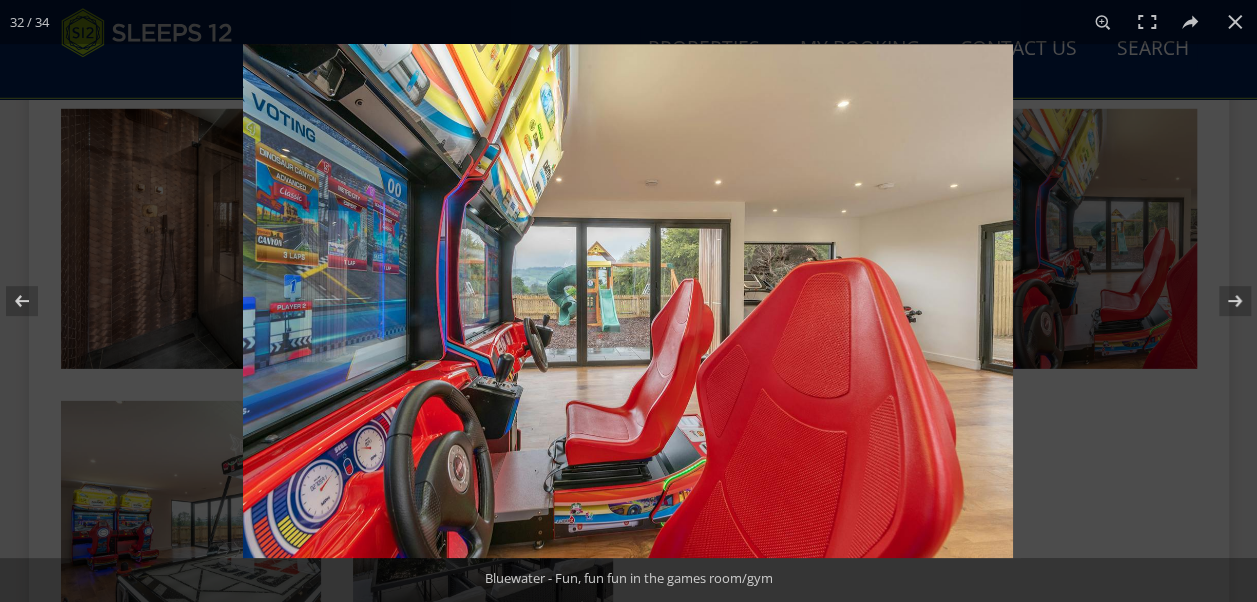 click at bounding box center [628, 301] 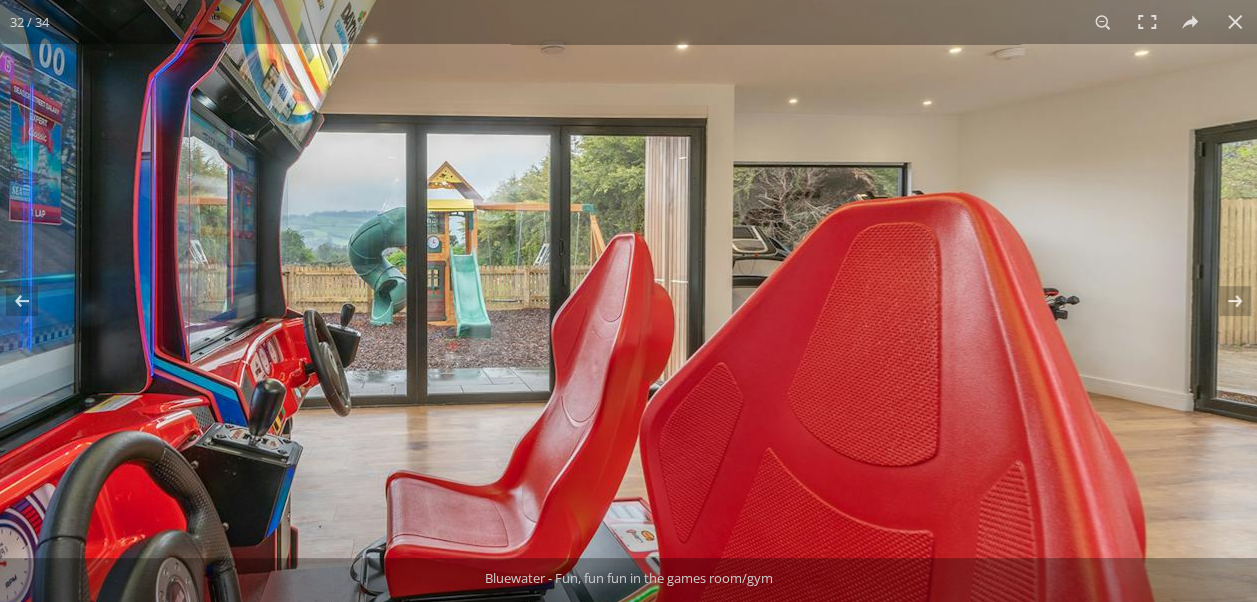 click at bounding box center (507, 277) 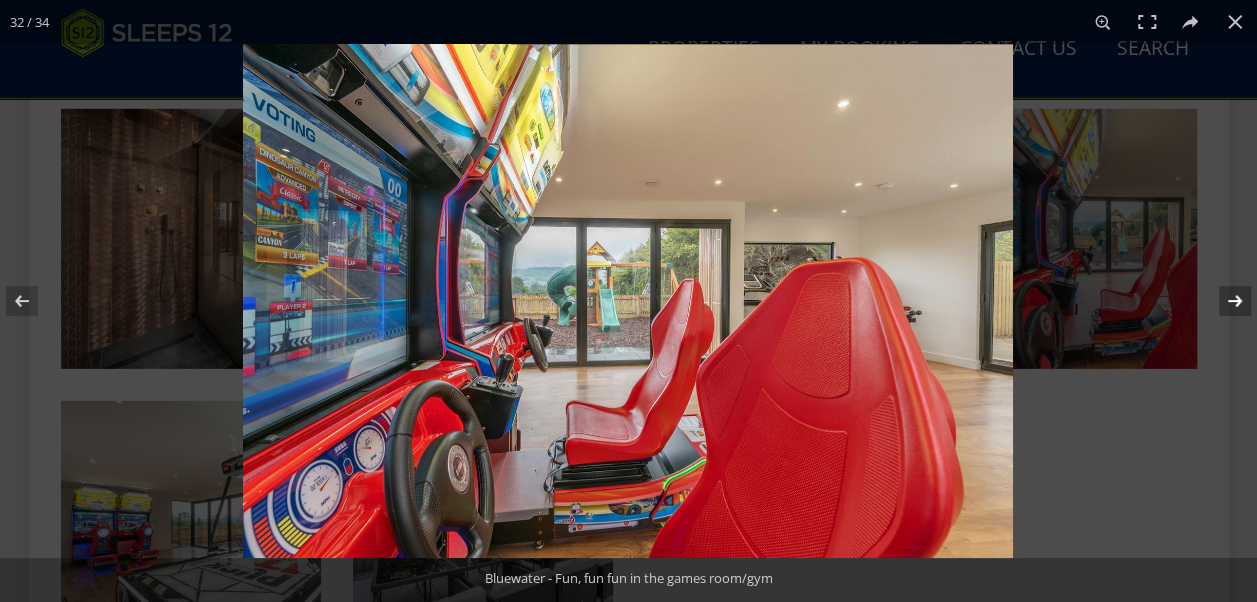 click at bounding box center (1222, 301) 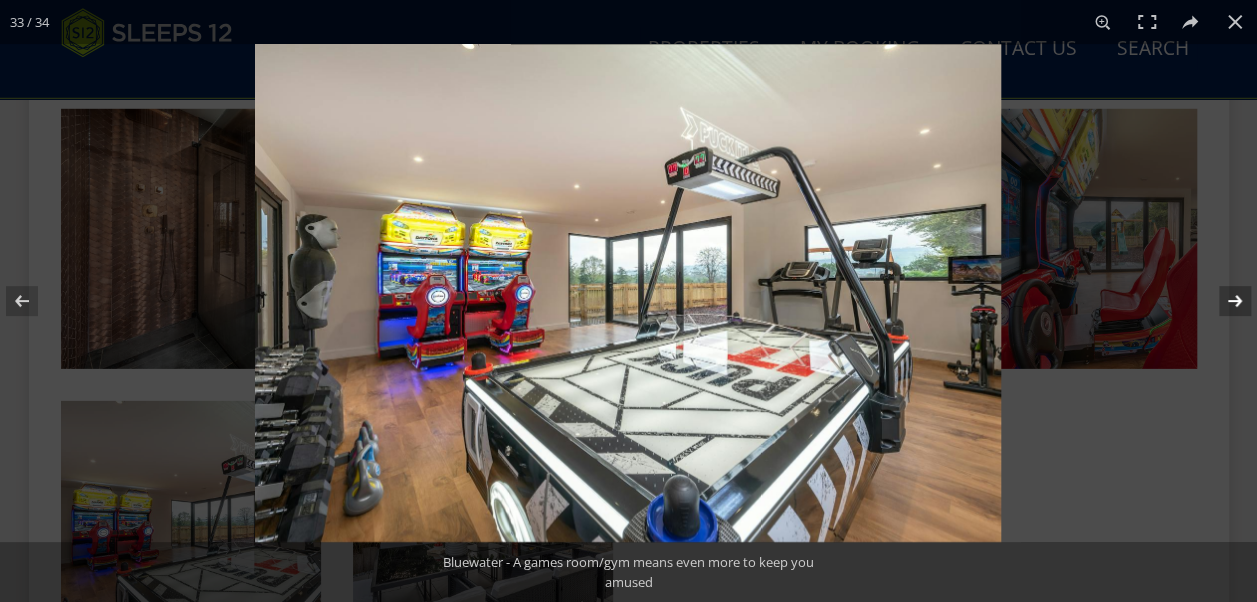 click at bounding box center [1222, 301] 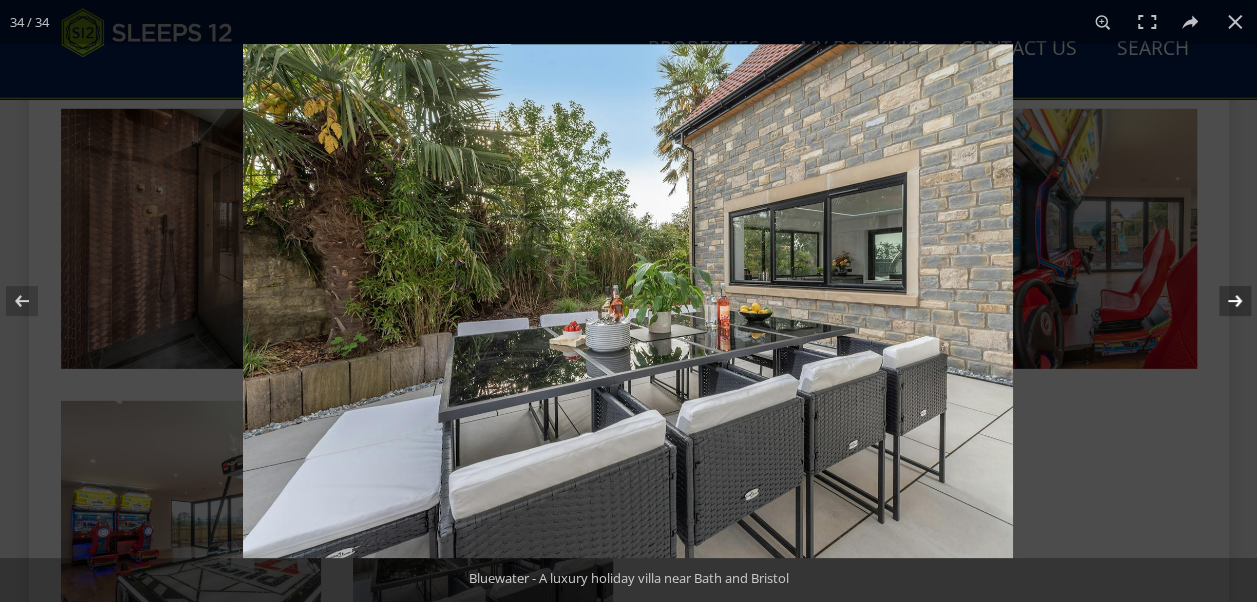 click at bounding box center [1222, 301] 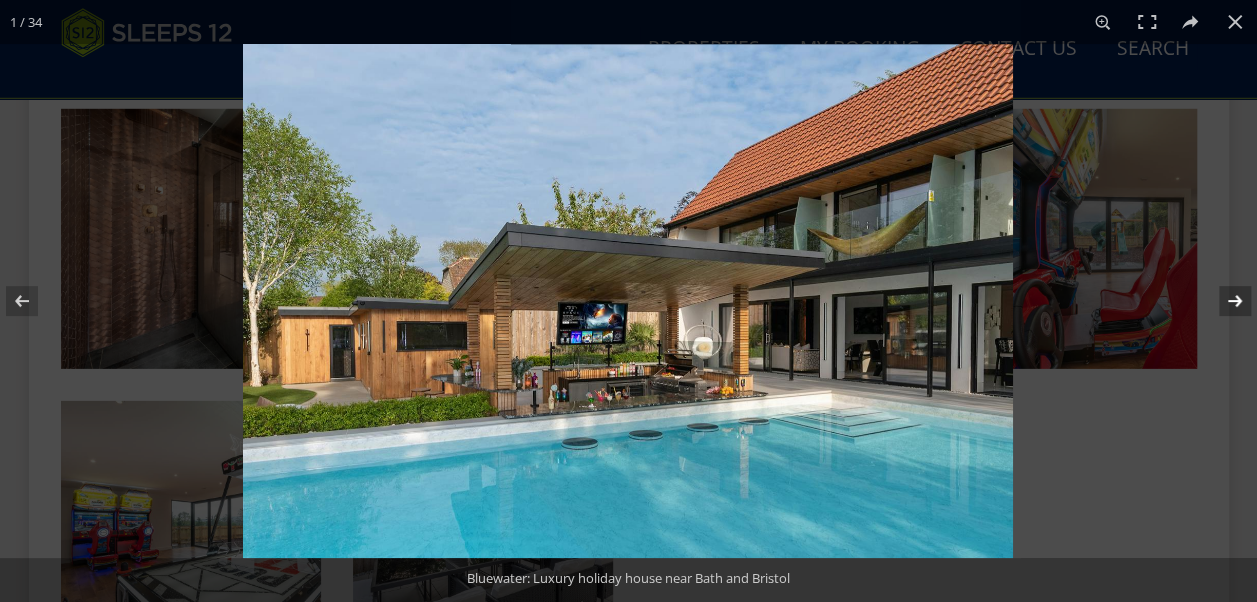 click at bounding box center [1222, 301] 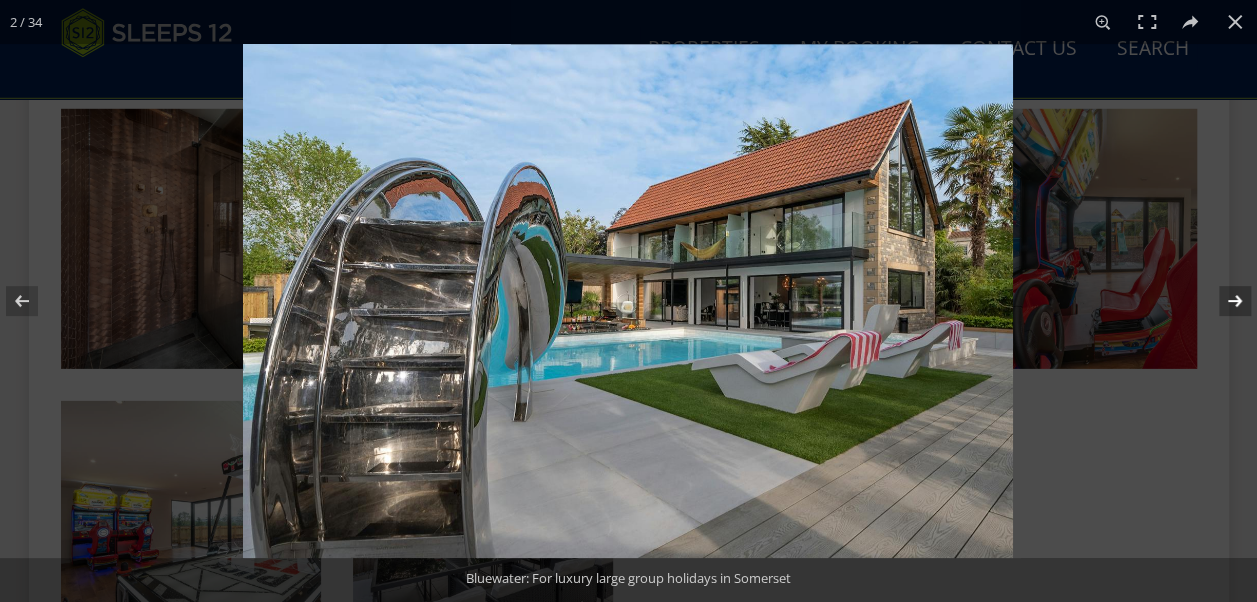 click at bounding box center (1222, 301) 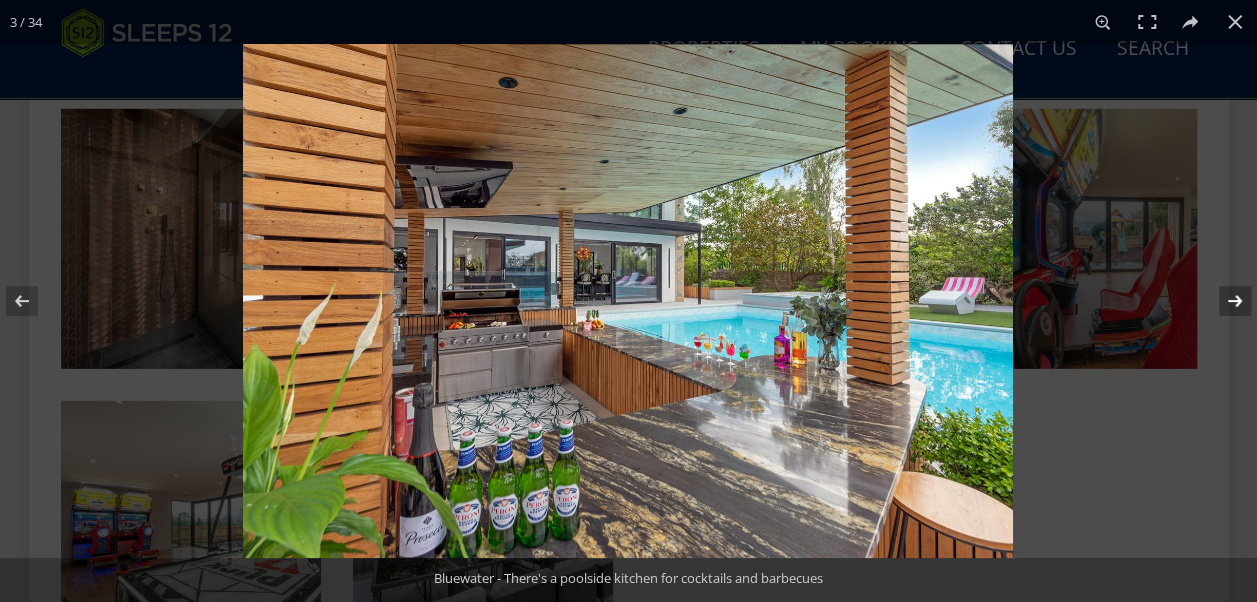 click at bounding box center [1222, 301] 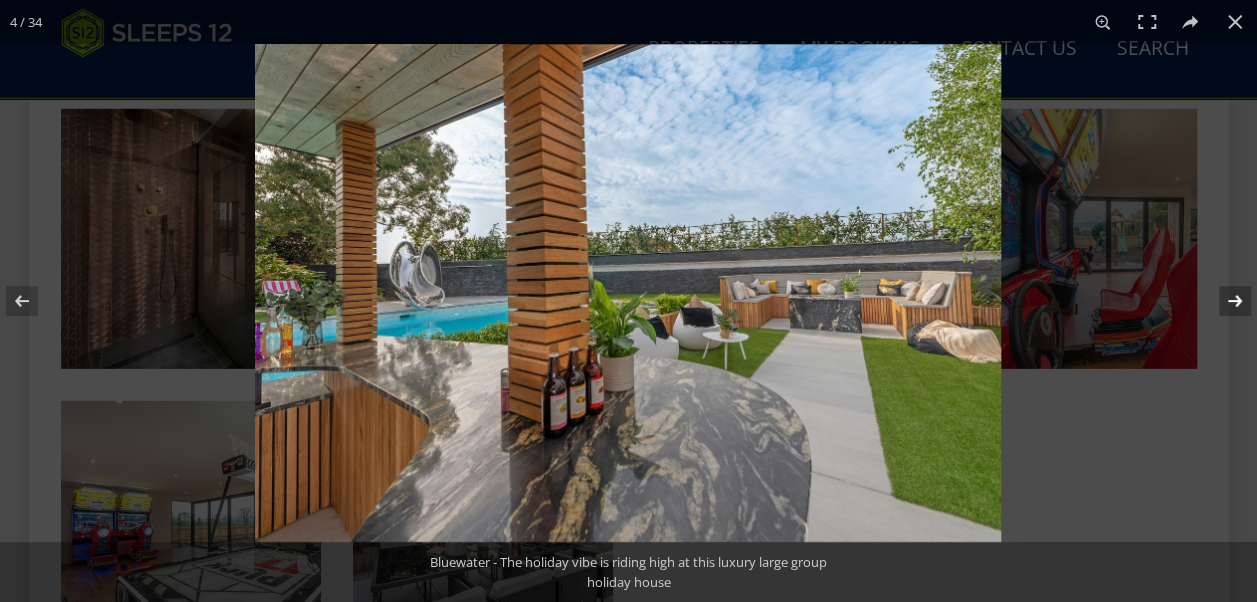 click at bounding box center (1222, 301) 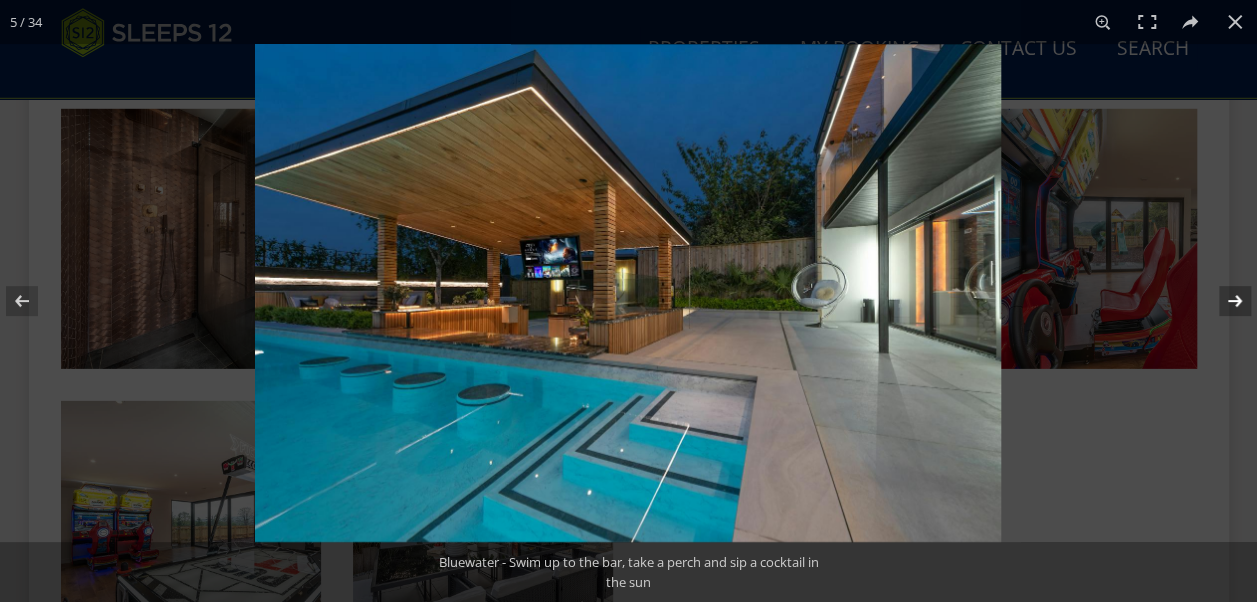 click at bounding box center [1222, 301] 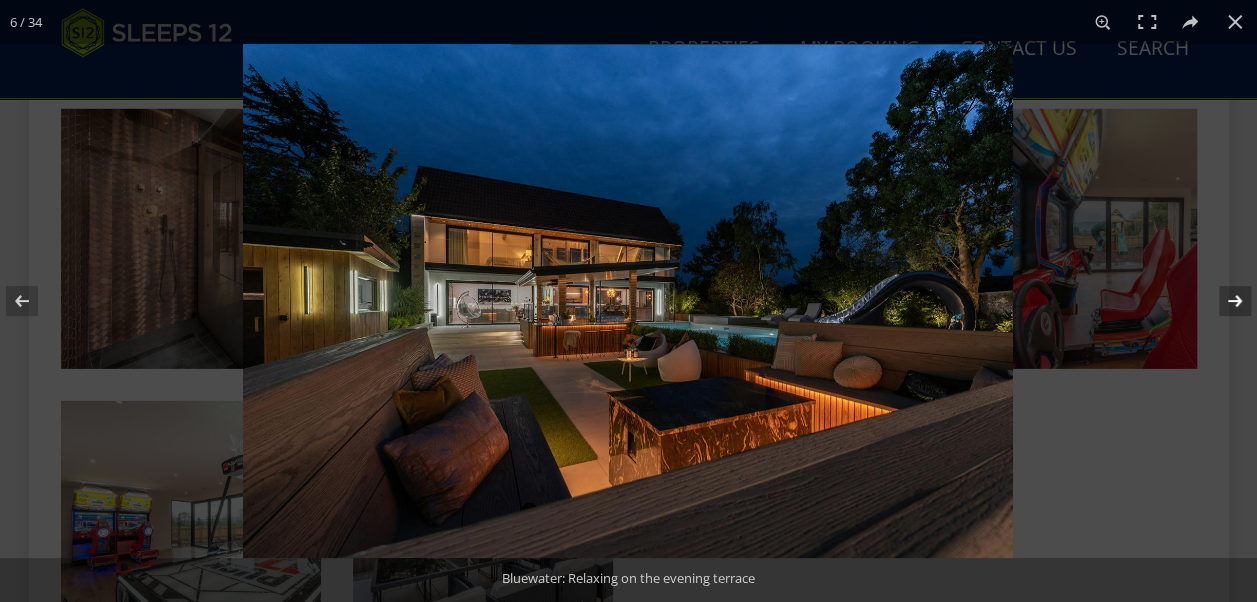 click at bounding box center [1222, 301] 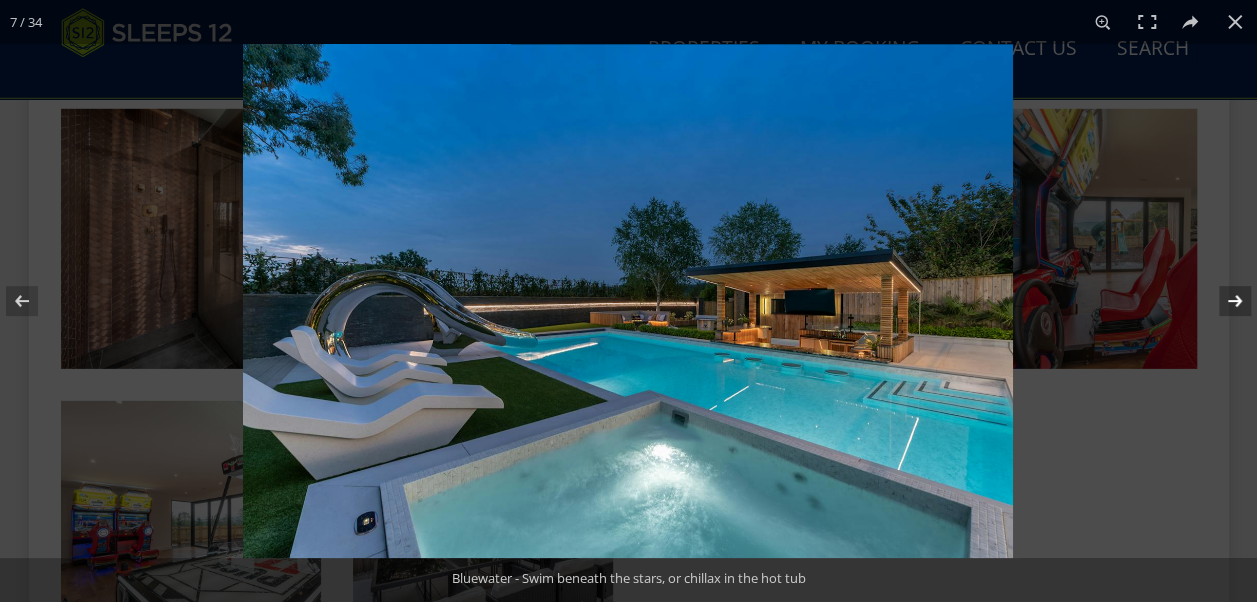click at bounding box center [1222, 301] 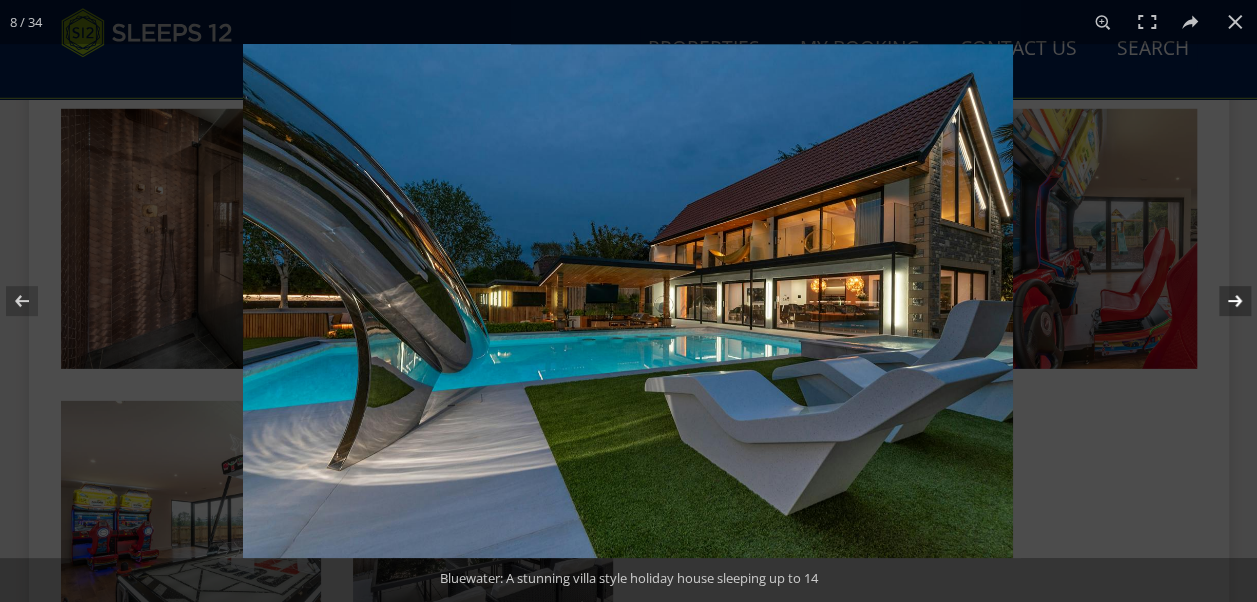 click at bounding box center (1222, 301) 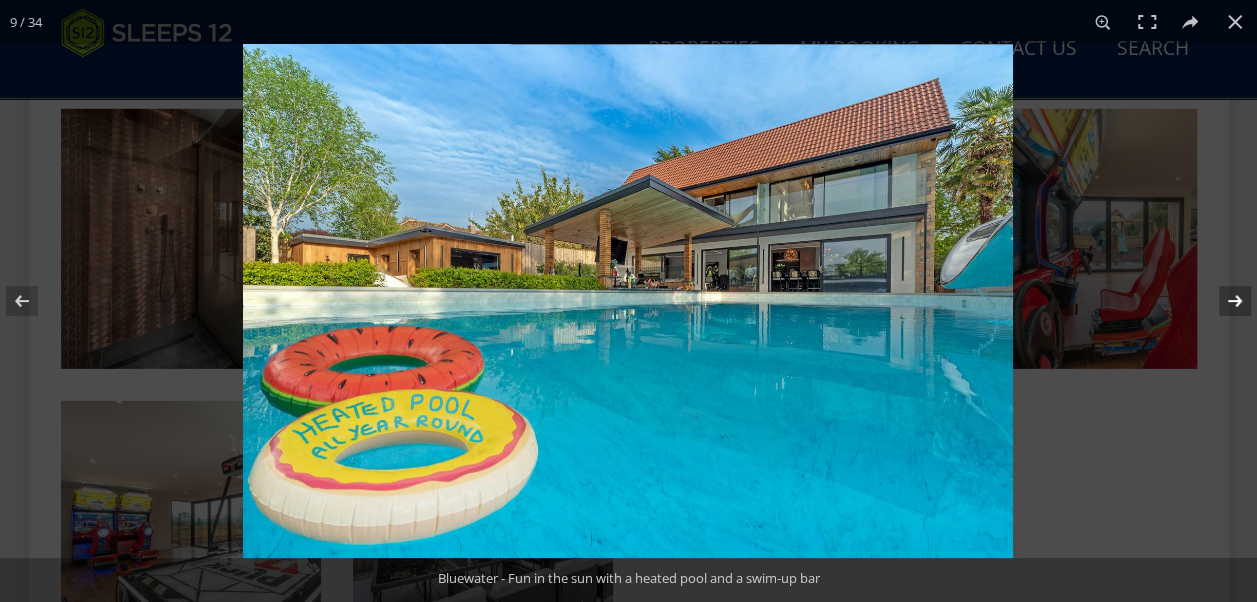 click at bounding box center [1222, 301] 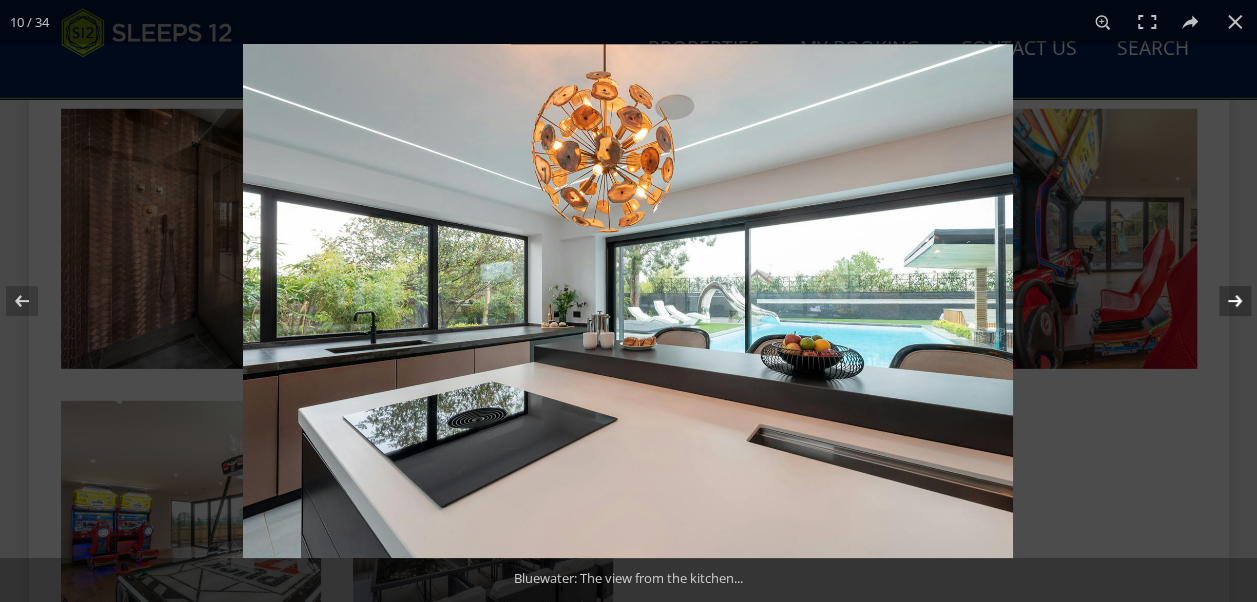 click at bounding box center (1222, 301) 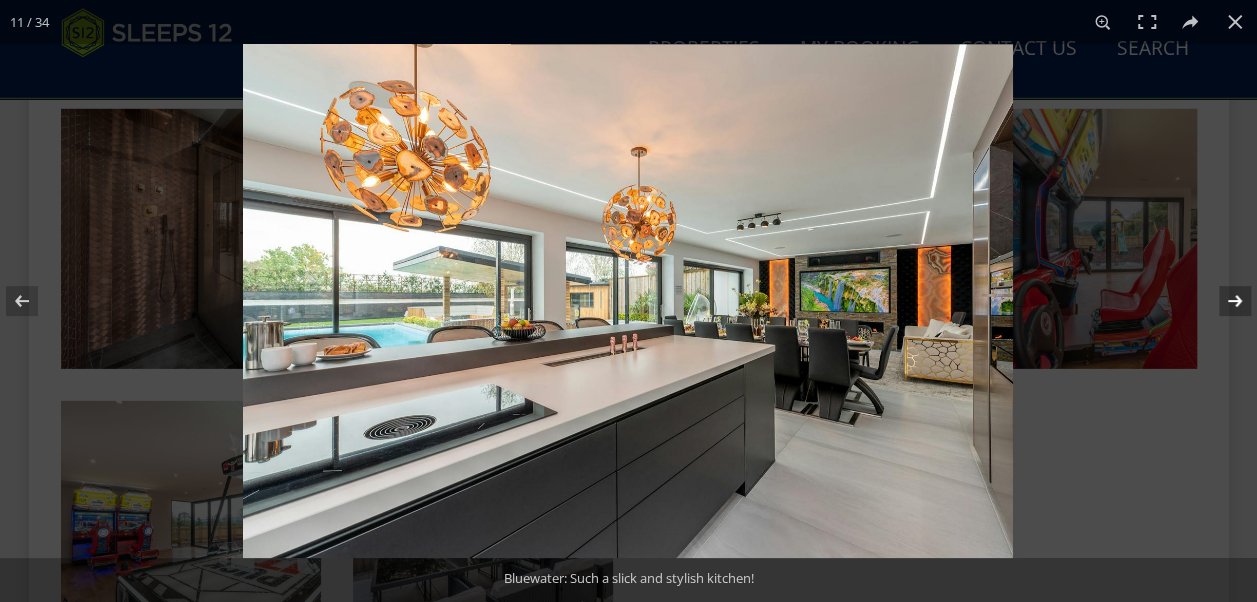 click at bounding box center (1222, 301) 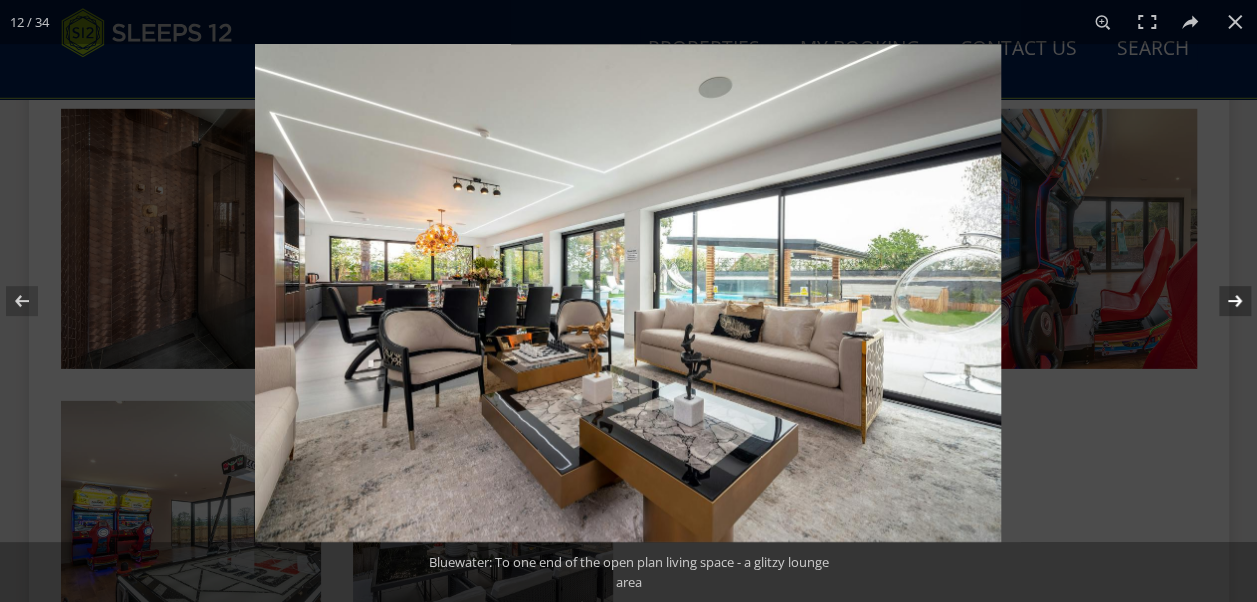 click at bounding box center [1222, 301] 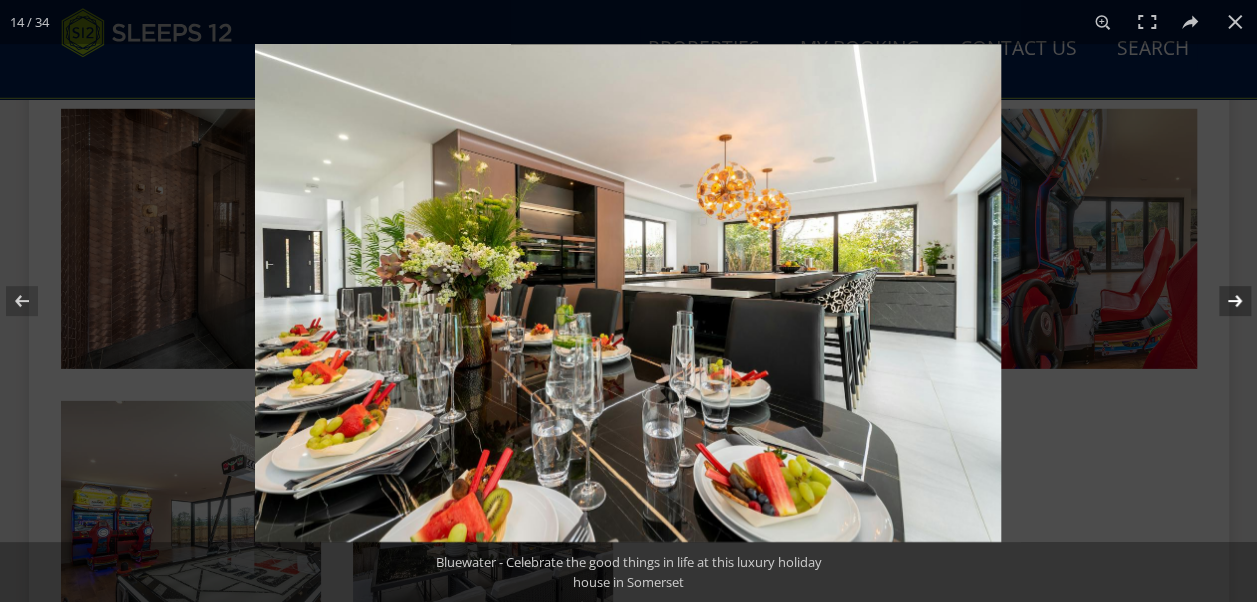 click at bounding box center [1222, 301] 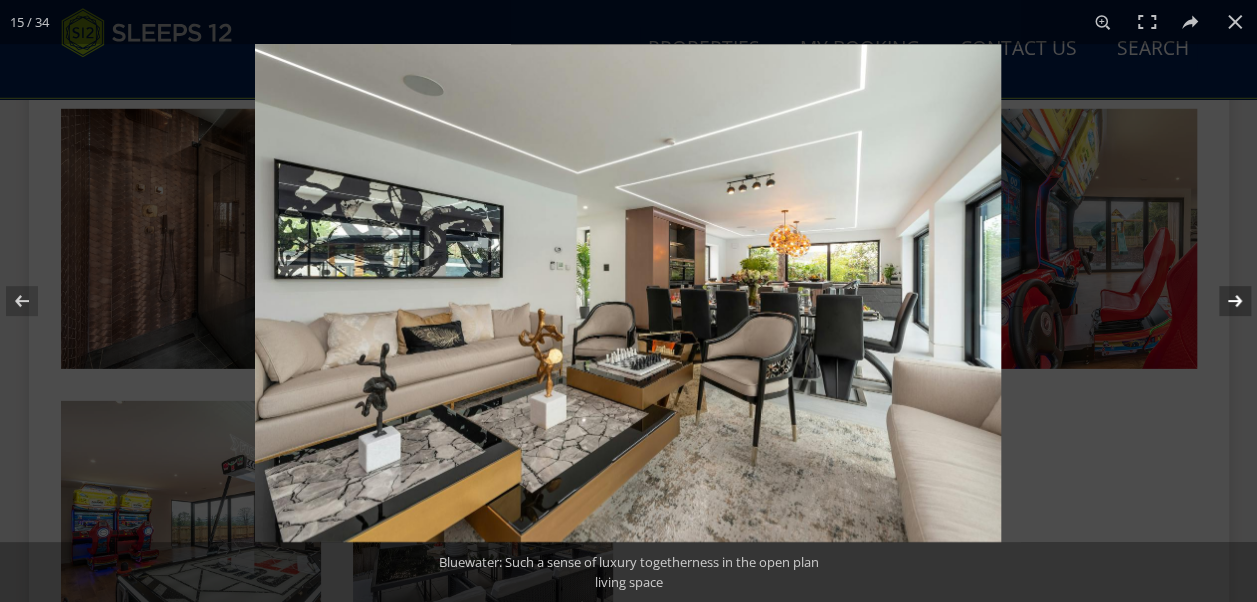 click at bounding box center [1222, 301] 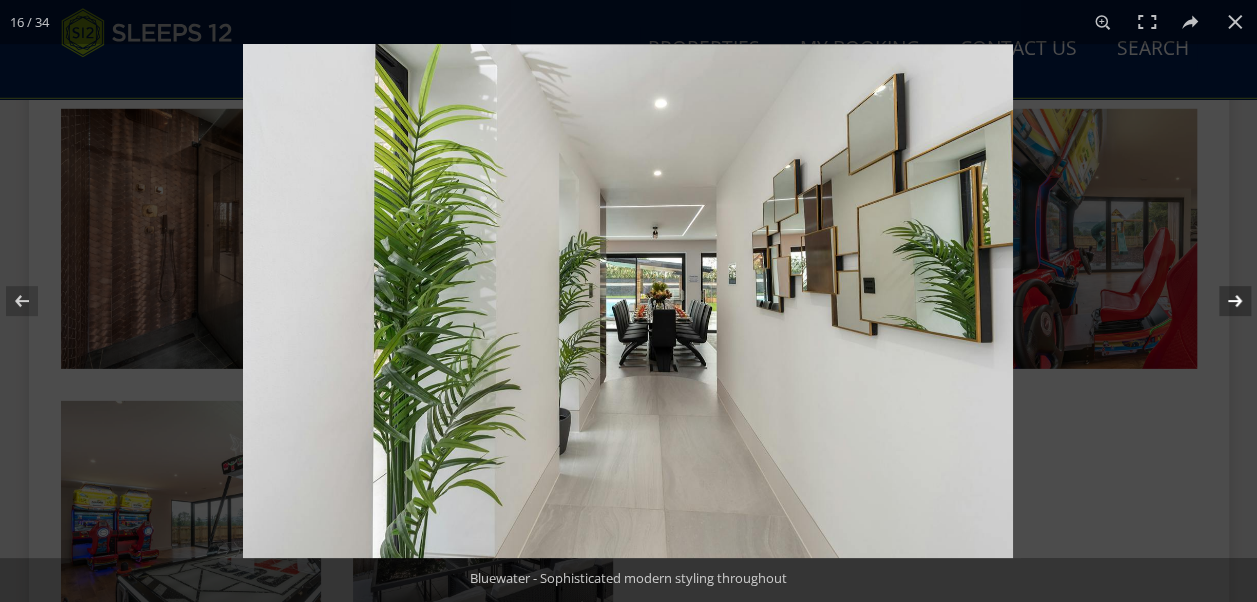 click at bounding box center [1222, 301] 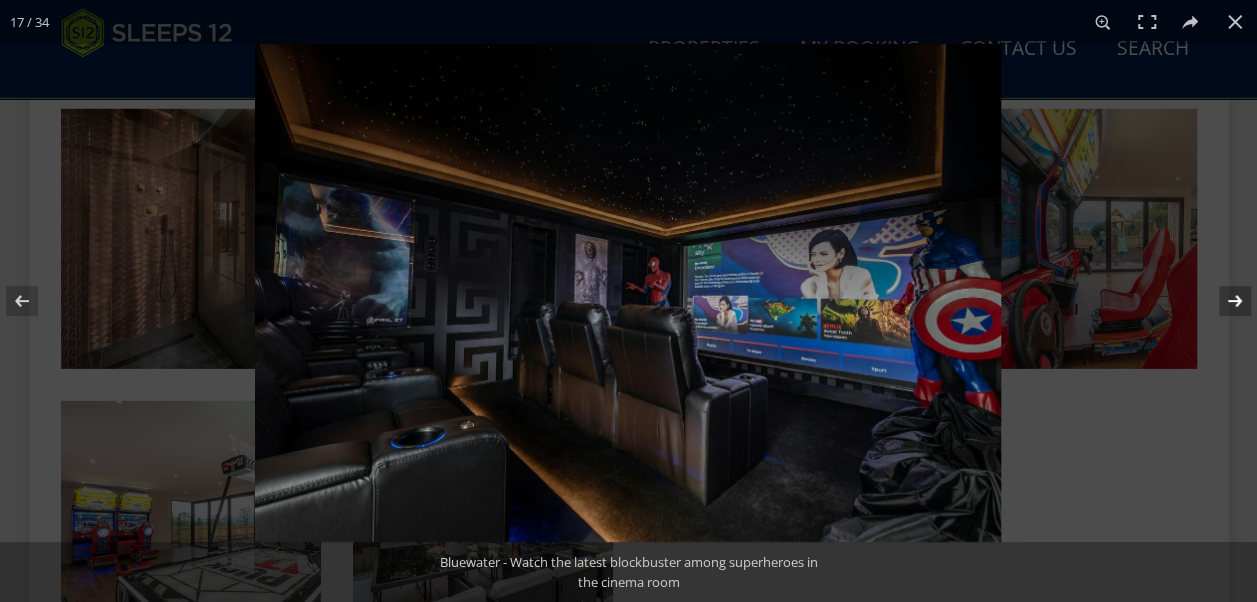 click at bounding box center (1222, 301) 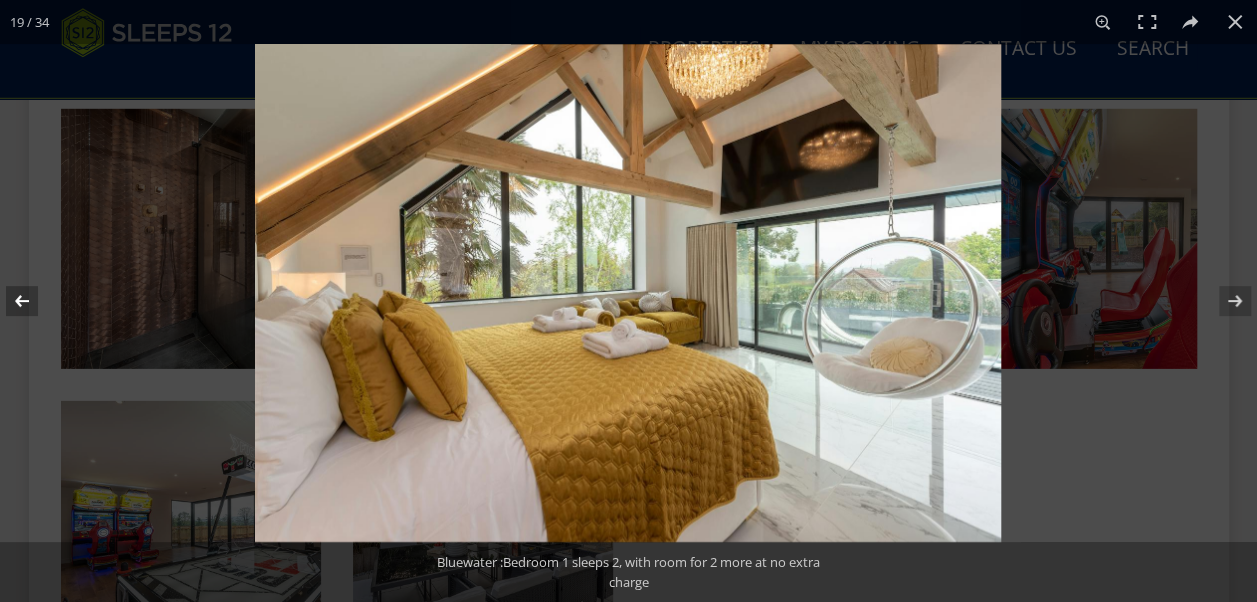 click at bounding box center (35, 301) 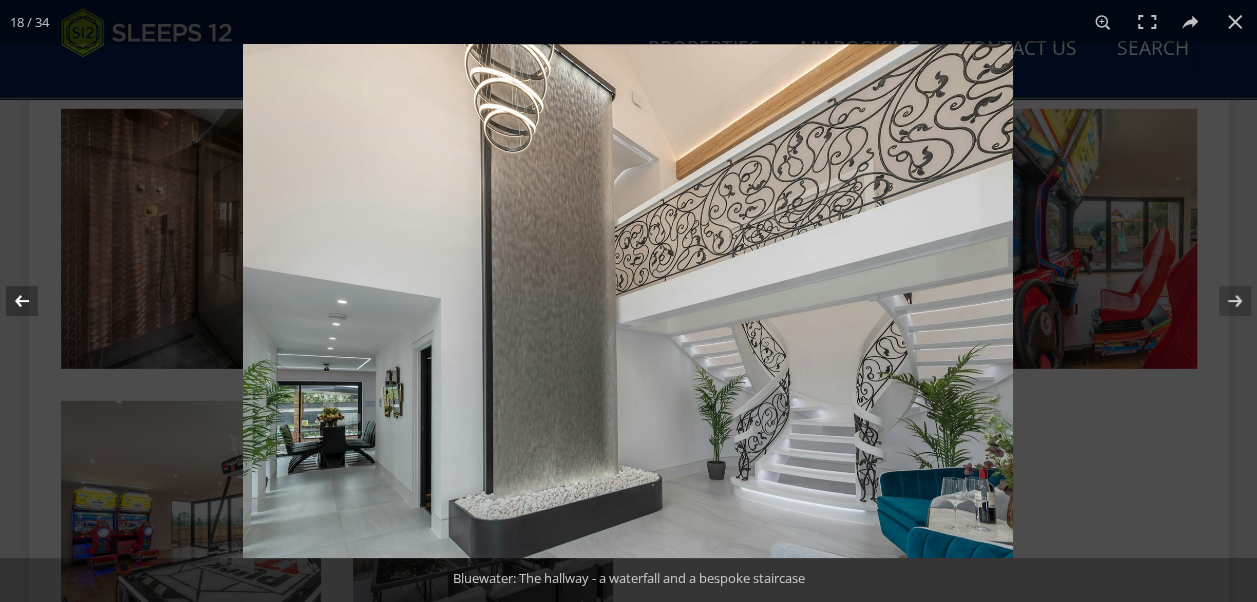 click at bounding box center (35, 301) 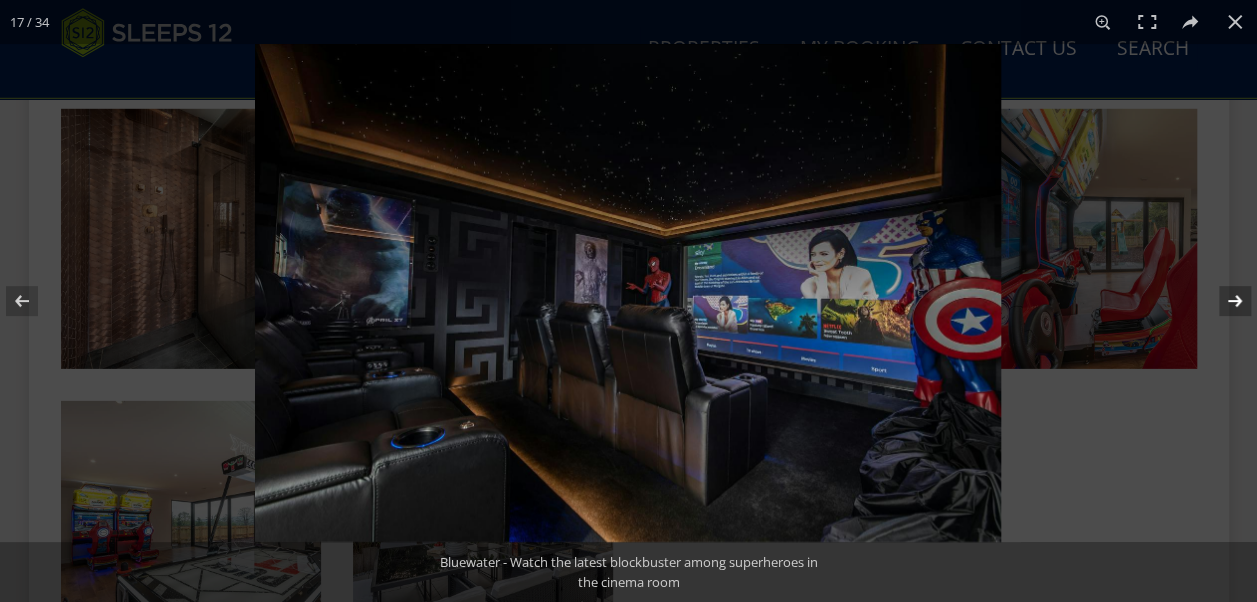 click at bounding box center (1222, 301) 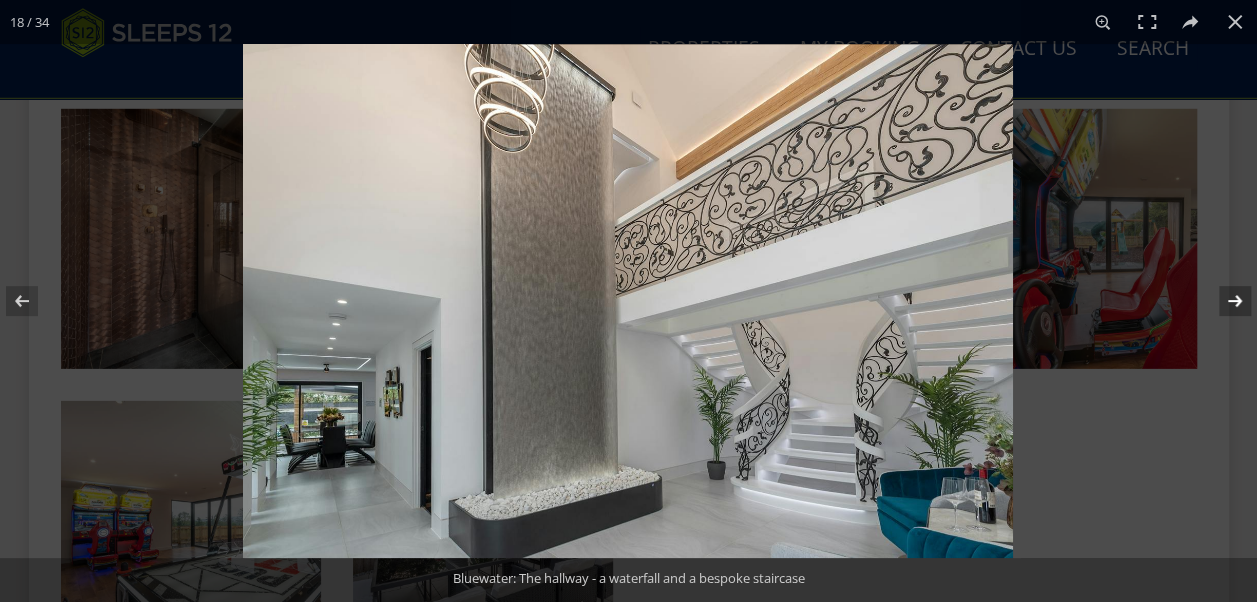 click at bounding box center [1222, 301] 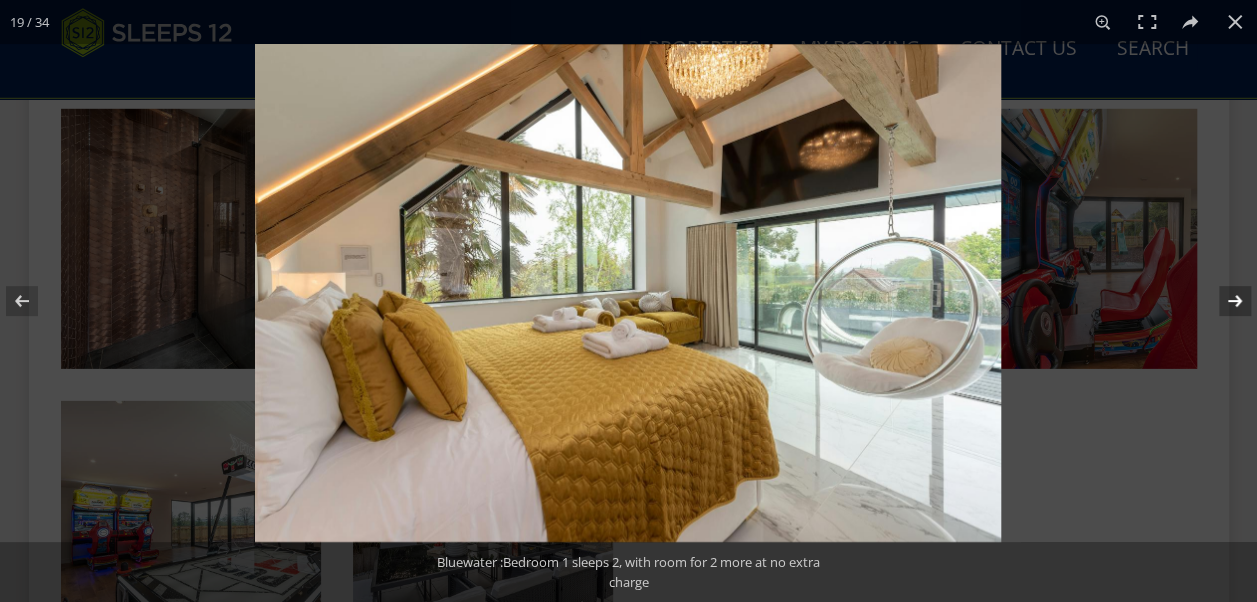 click at bounding box center (1222, 301) 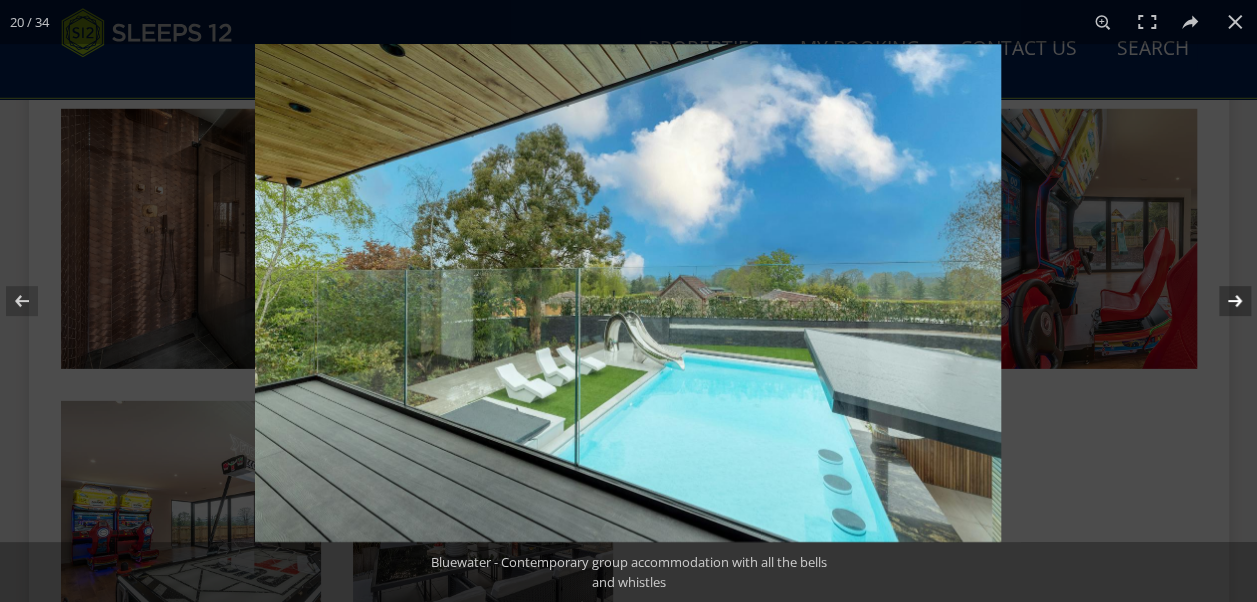 click at bounding box center [1222, 301] 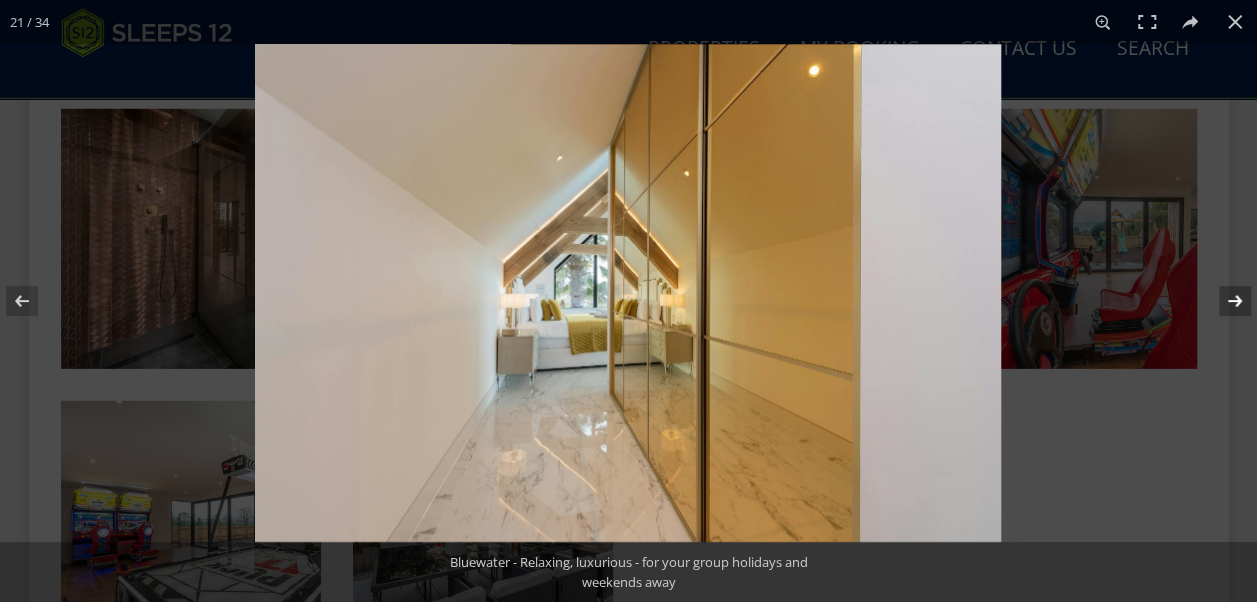 click at bounding box center [1222, 301] 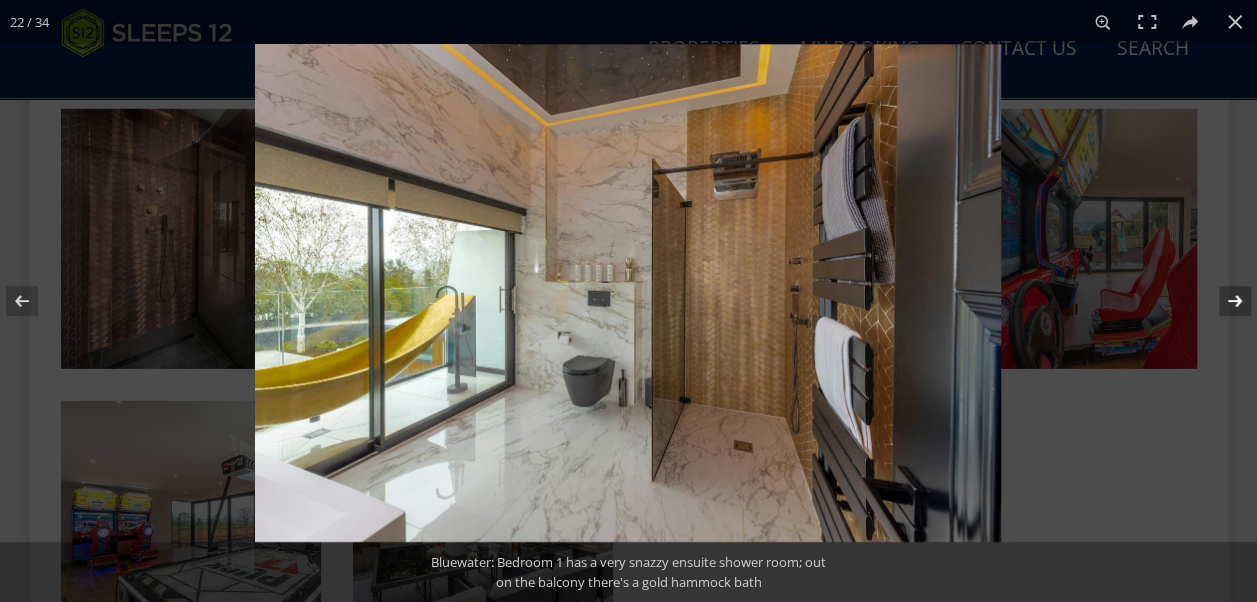 click at bounding box center [1222, 301] 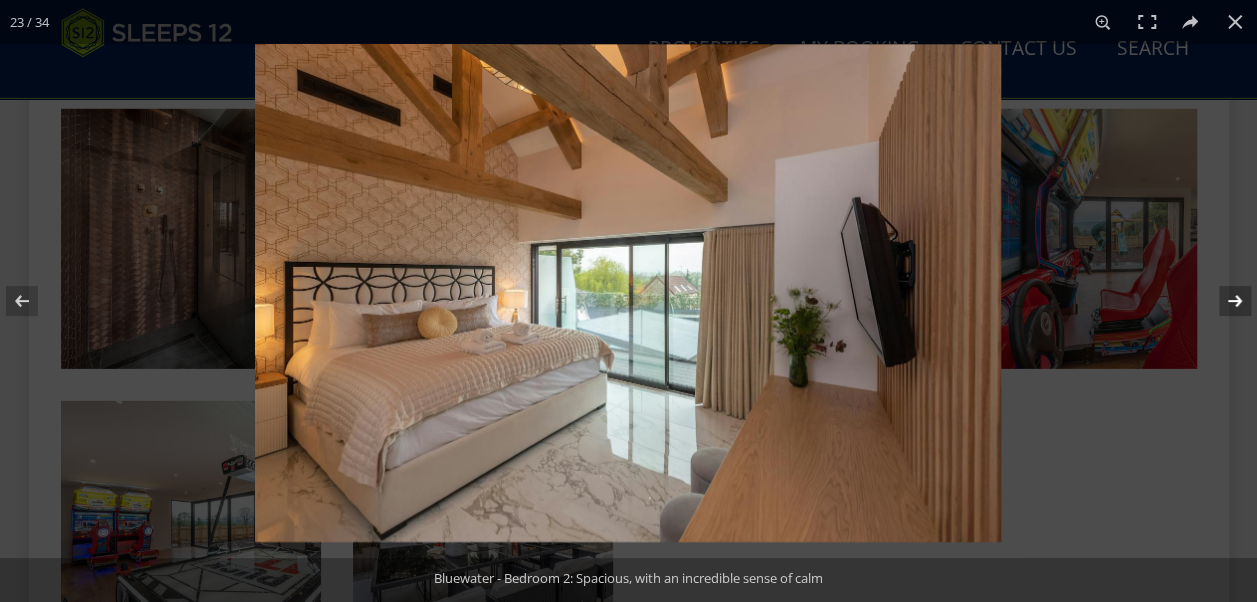 click at bounding box center (1222, 301) 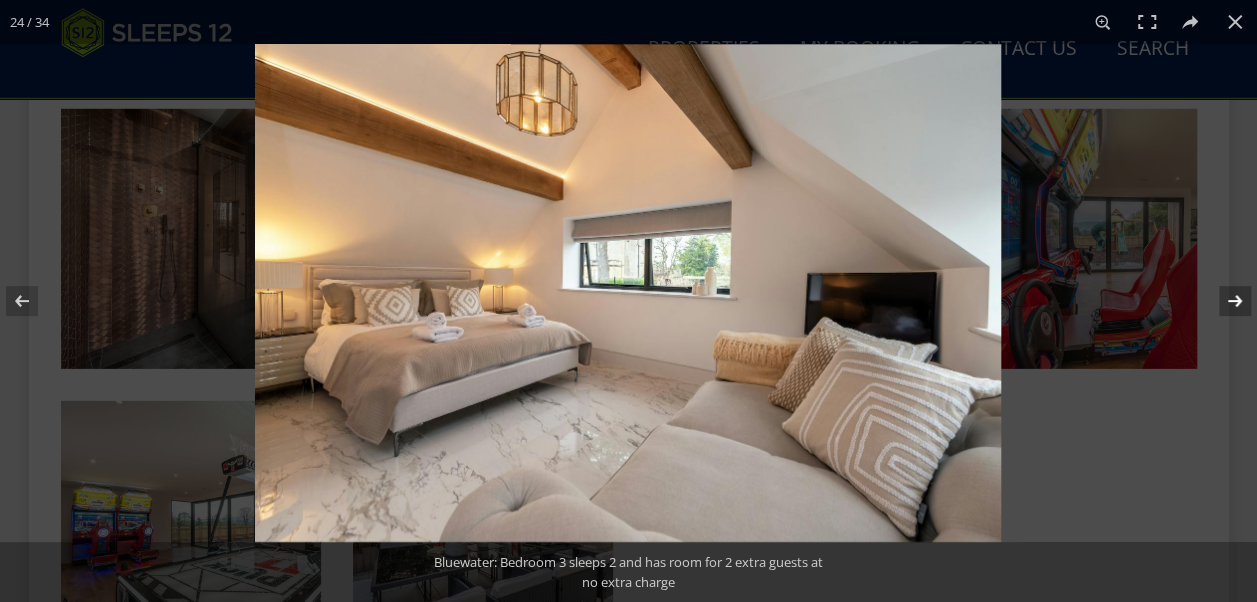 click at bounding box center (1222, 301) 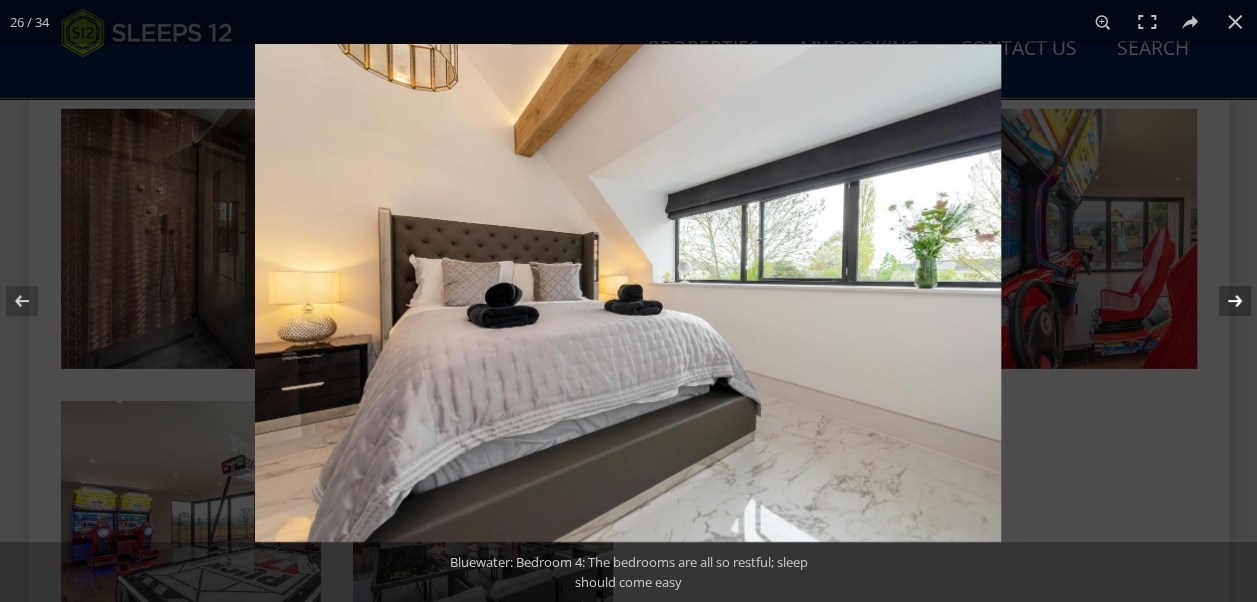 click at bounding box center [1222, 301] 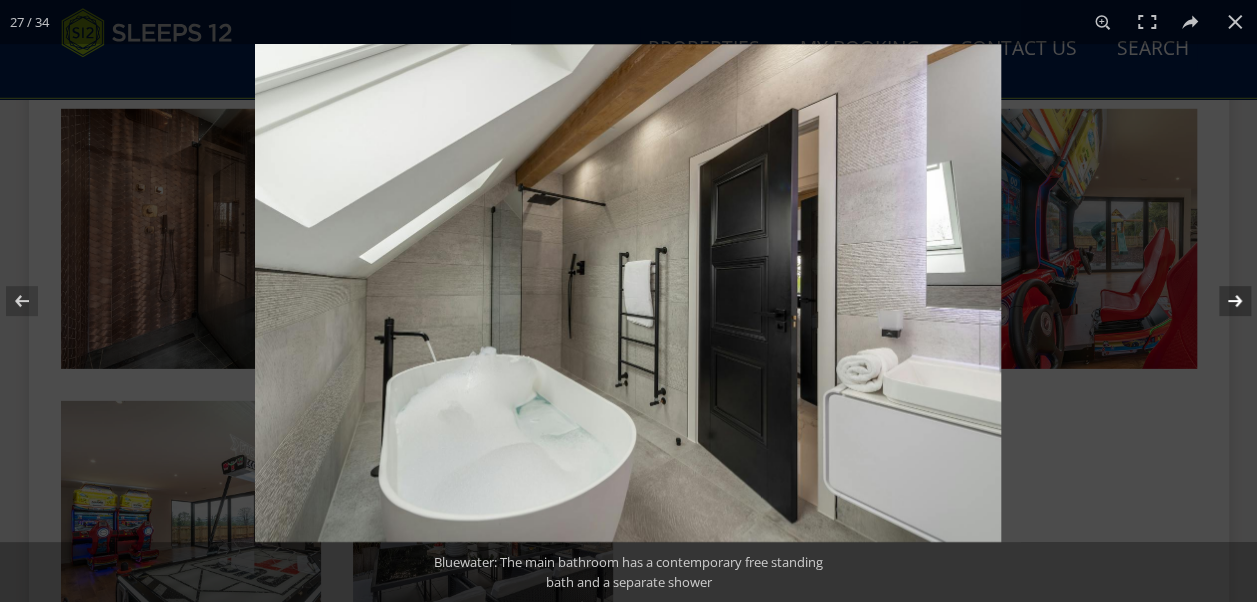 click at bounding box center (1222, 301) 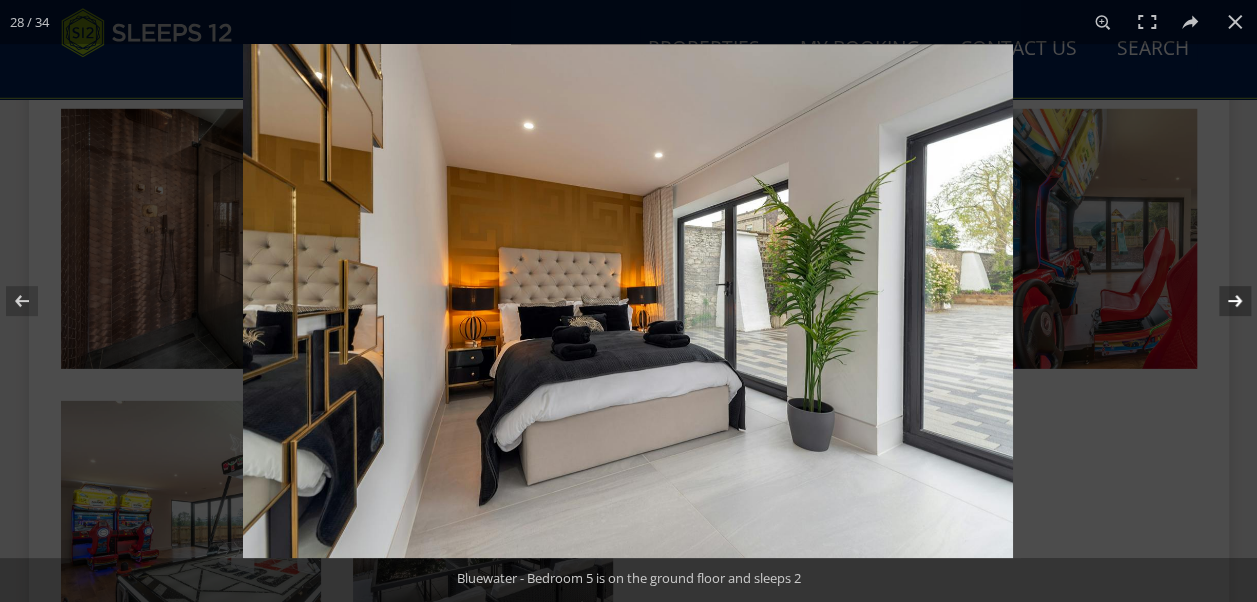 click at bounding box center [1222, 301] 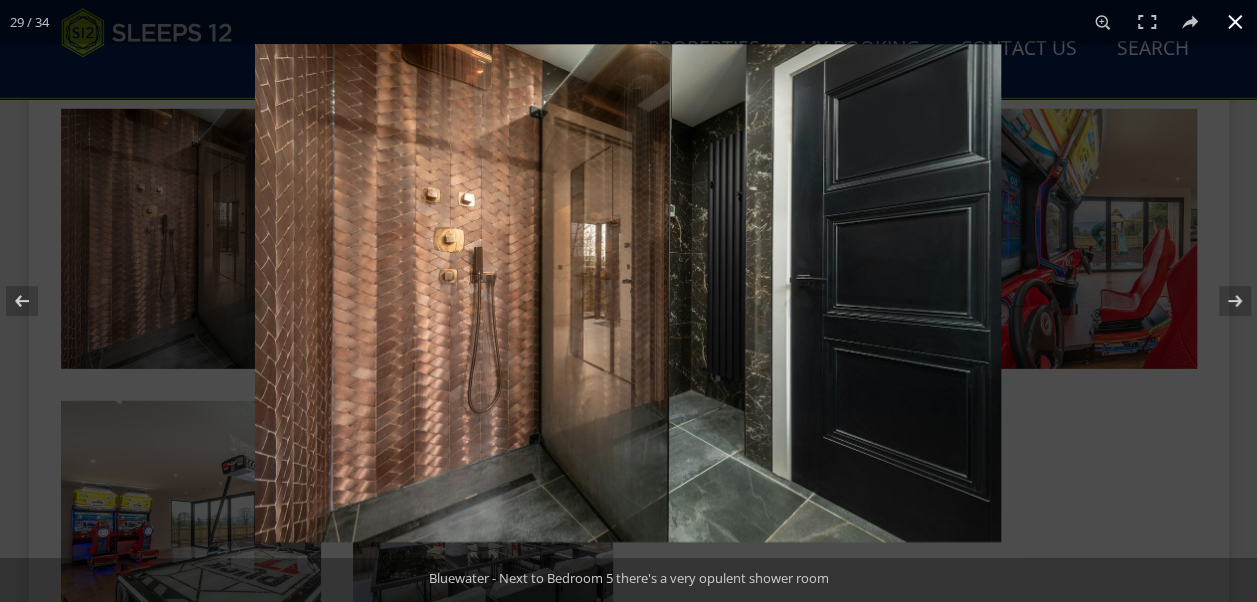 click at bounding box center [1235, 22] 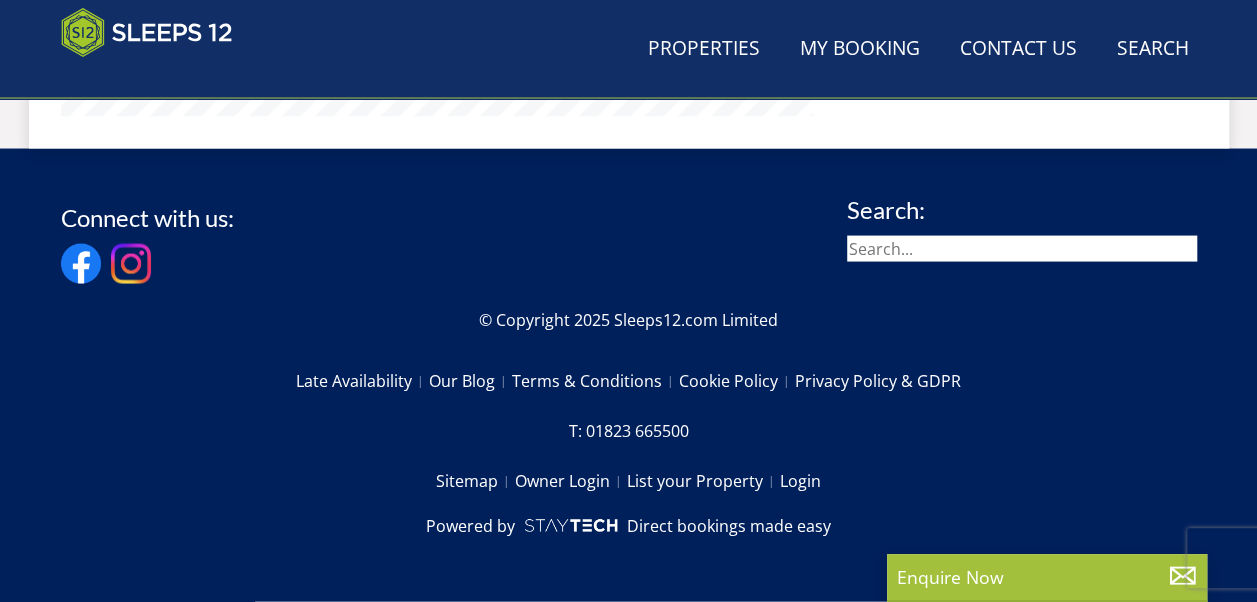 scroll, scrollTop: 686, scrollLeft: 0, axis: vertical 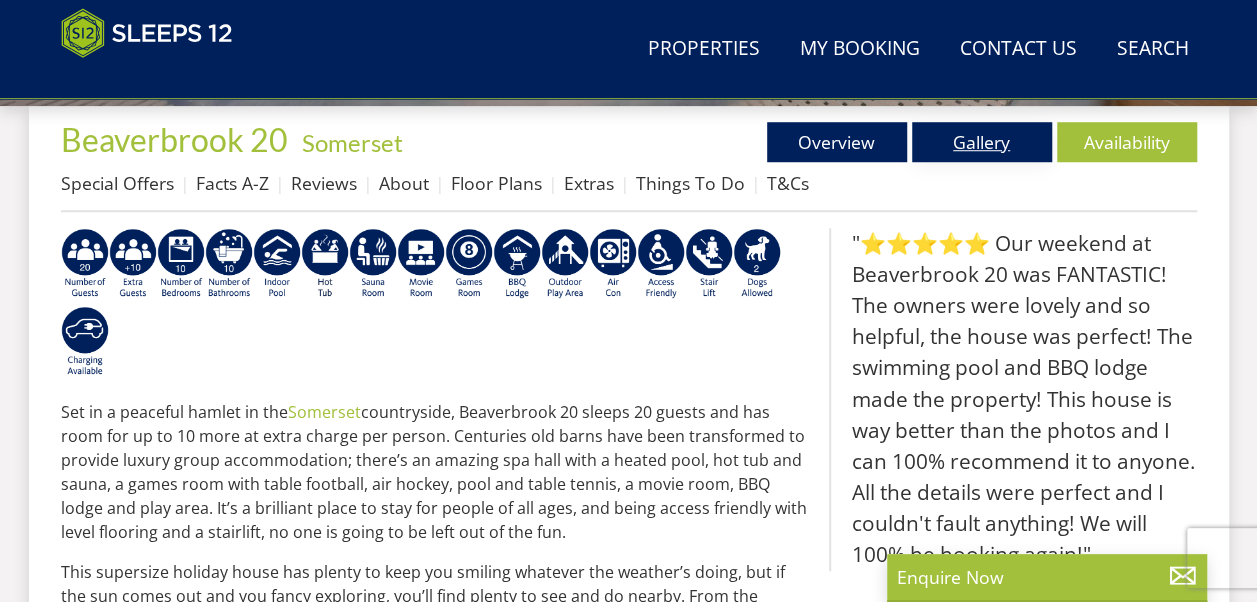 click on "Gallery" at bounding box center (982, 142) 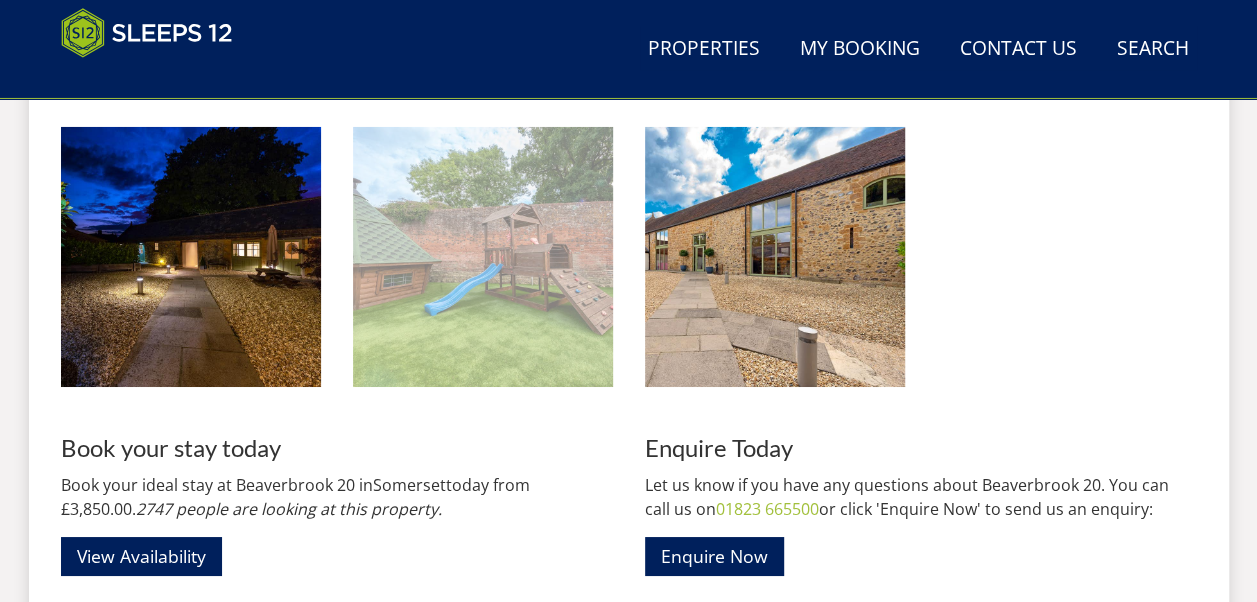 scroll, scrollTop: 3500, scrollLeft: 0, axis: vertical 